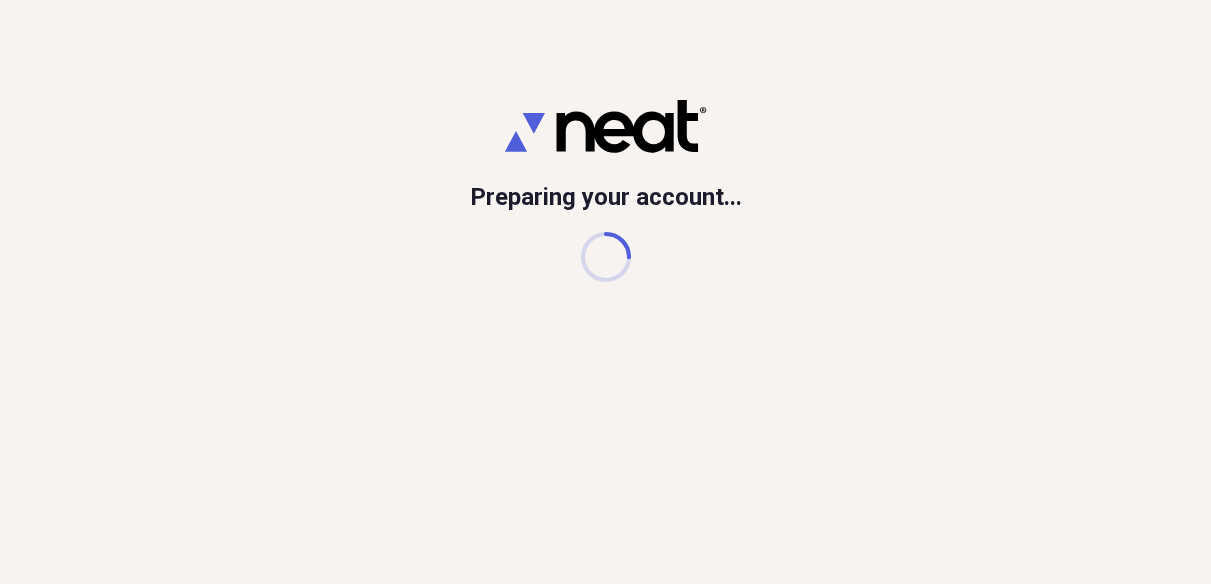 scroll, scrollTop: 0, scrollLeft: 0, axis: both 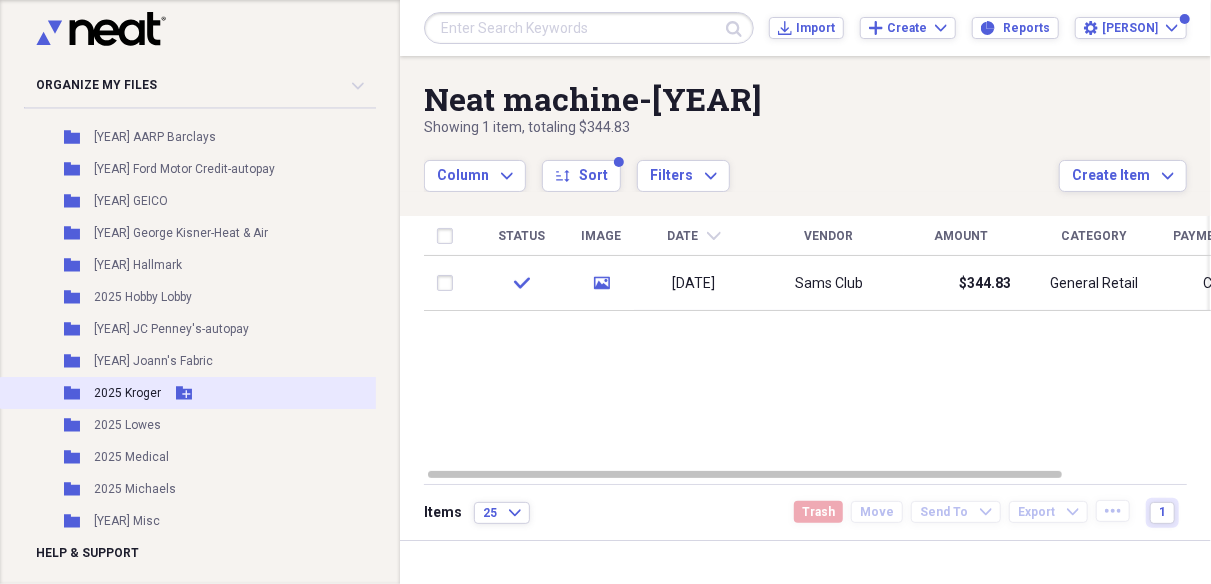 click on "2025 Kroger" at bounding box center [127, 393] 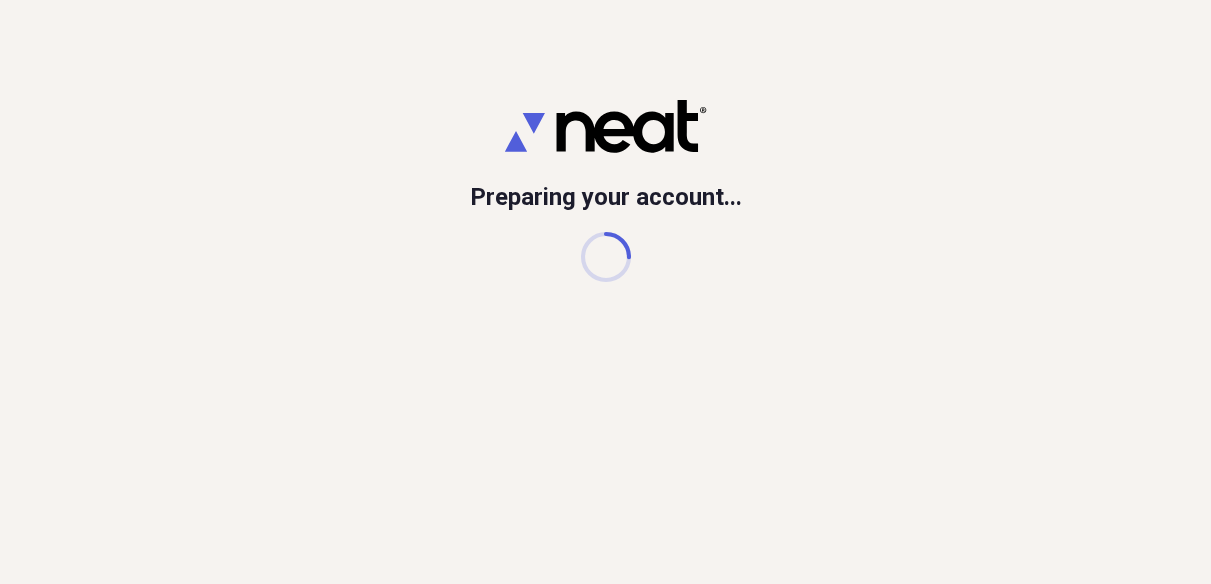 scroll, scrollTop: 0, scrollLeft: 0, axis: both 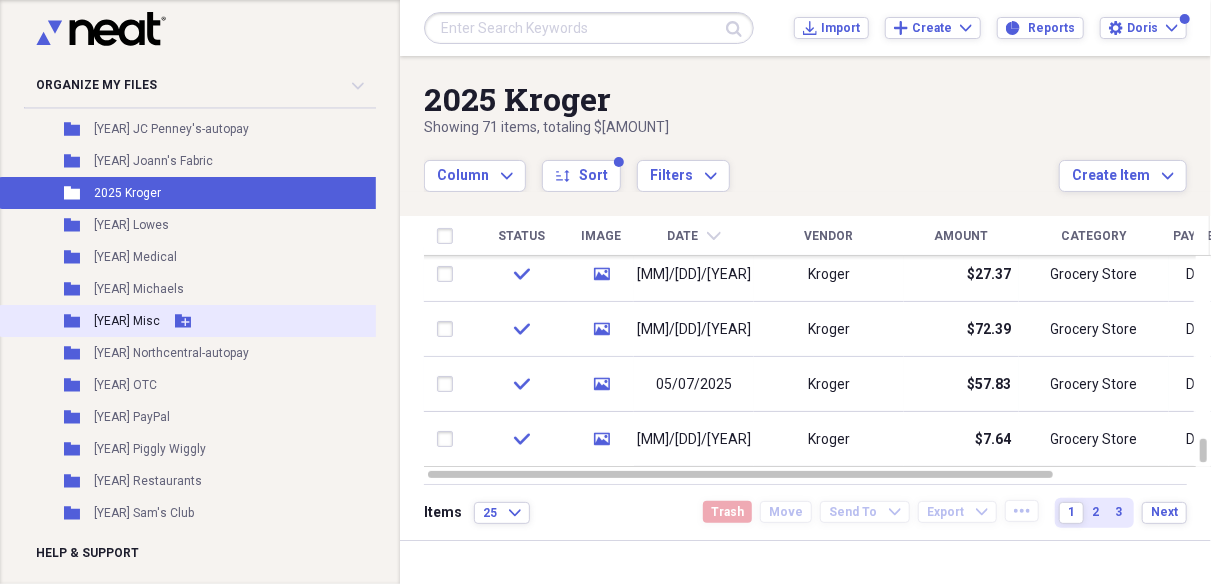 click on "[YEAR] Misc" at bounding box center (127, 321) 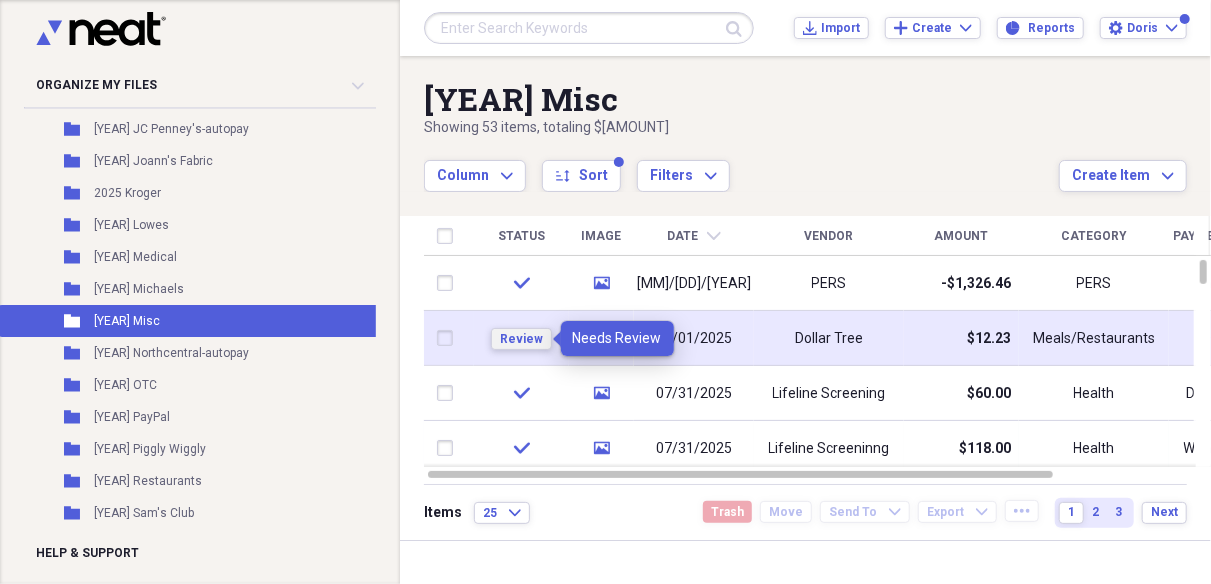 click on "Review" at bounding box center (521, 339) 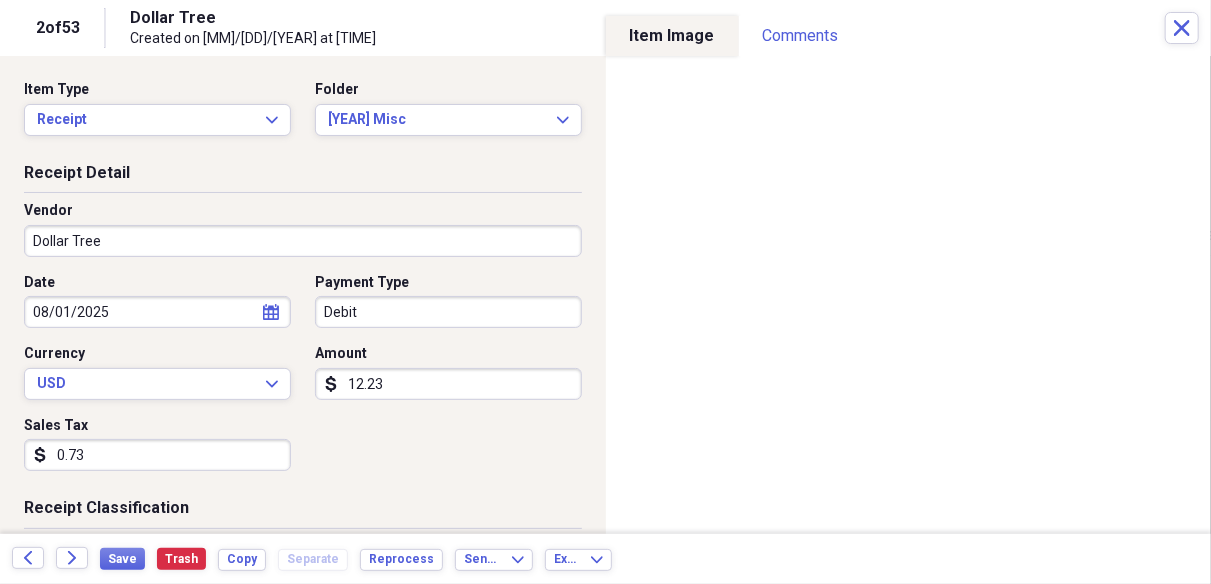 click on "Organize My Files 1 Collapse Unfiled Needs Review 1 Unfiled All Files Unfiled Unfiled Unfiled Saved Reports Collapse My Cabinet Doris' Cabinet Add Folder Expand Folder [YEAR]-Bill's Death Certificate Add Folder Folder [YEAR] Acorn Stairlift Add Folder Folder [YEAR] AARP Barclays-autopay Add Folder Folder [YEAR] AMEX-autopay Add Folder Folder [YEAR] AT&T-autopay Add Folder Folder [YEAR] Best Buy Add Folder Folder [YEAR] Brightspeed-autopay Add Folder Folder [YEAR] Capital One Venture-Kohls-autopay Add Folder Folder [YEAR] Capital One-Venture-autopay Add Folder Folder [YEAR] Chase Mortgage-autopay Add Folder Folder [YEAR] Citi-autopay Add Folder Folder [YEAR] City of Olive Branch Add Folder Folder [YEAR] Cleaning Crew Add Folder Folder [YEAR] Discover-autopay Add Folder Folder [YEAR] Disney Add Folder Folder [YEAR] Donations Add Folder Folder [YEAR] ES Payments Add Folder Folder [YEAR] Federal Alarm Co-AARP Barclays Add Folder Folder [YEAR] Ford Motor Credit-autopay Add Folder Folder [YEAR] GEICO Add Folder Folder [YEAR] George Kisner-Heat & Air Folder" at bounding box center (605, 292) 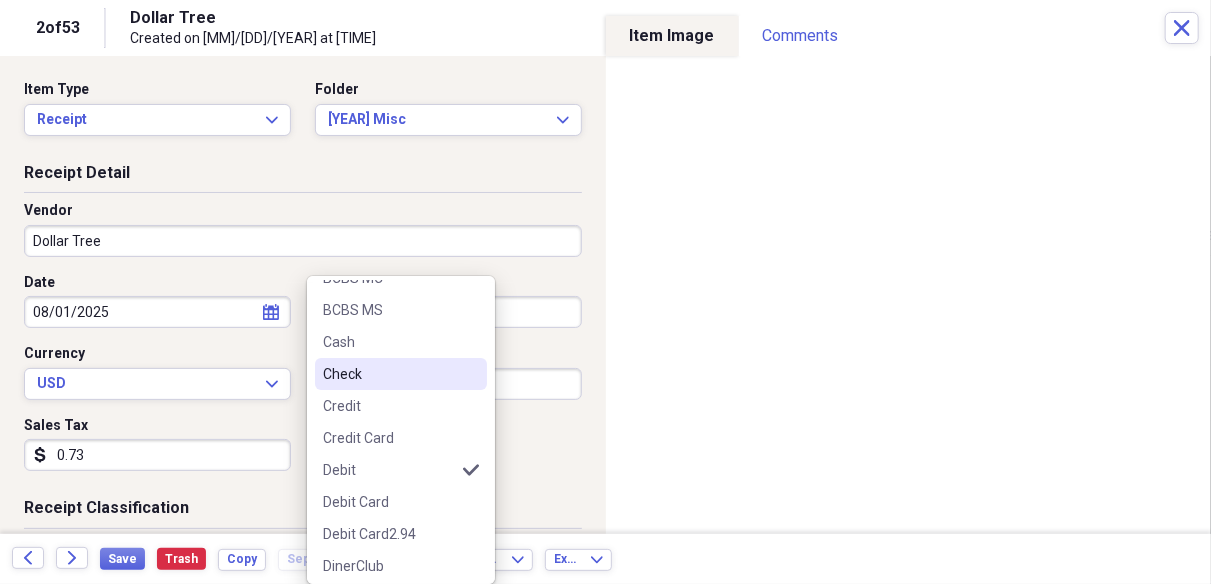 scroll, scrollTop: 200, scrollLeft: 0, axis: vertical 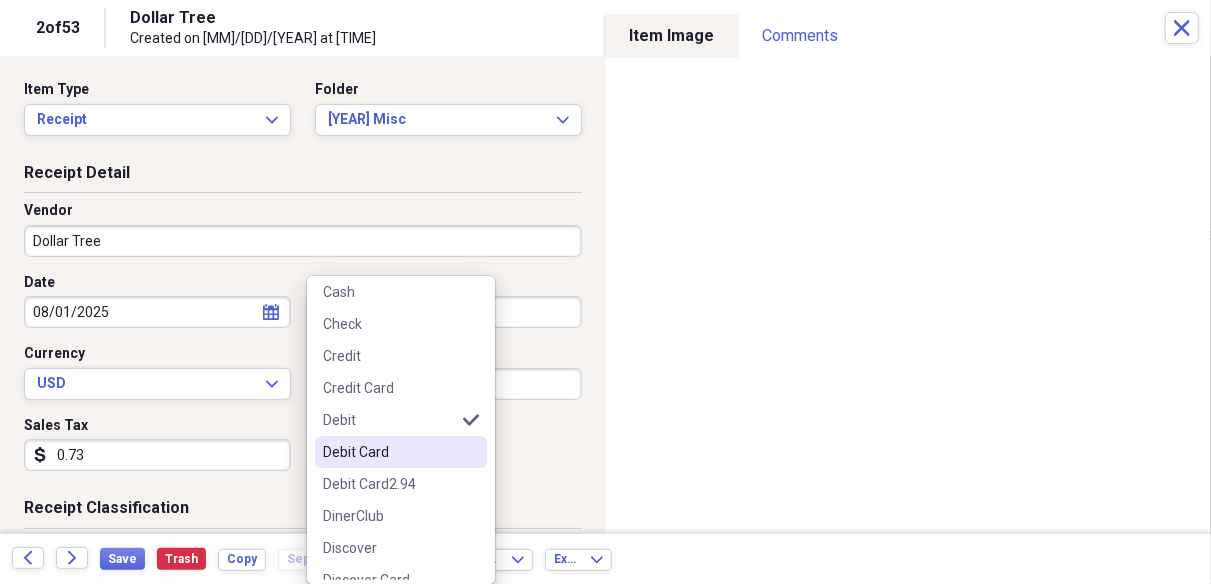 click on "Debit Card" at bounding box center (401, 452) 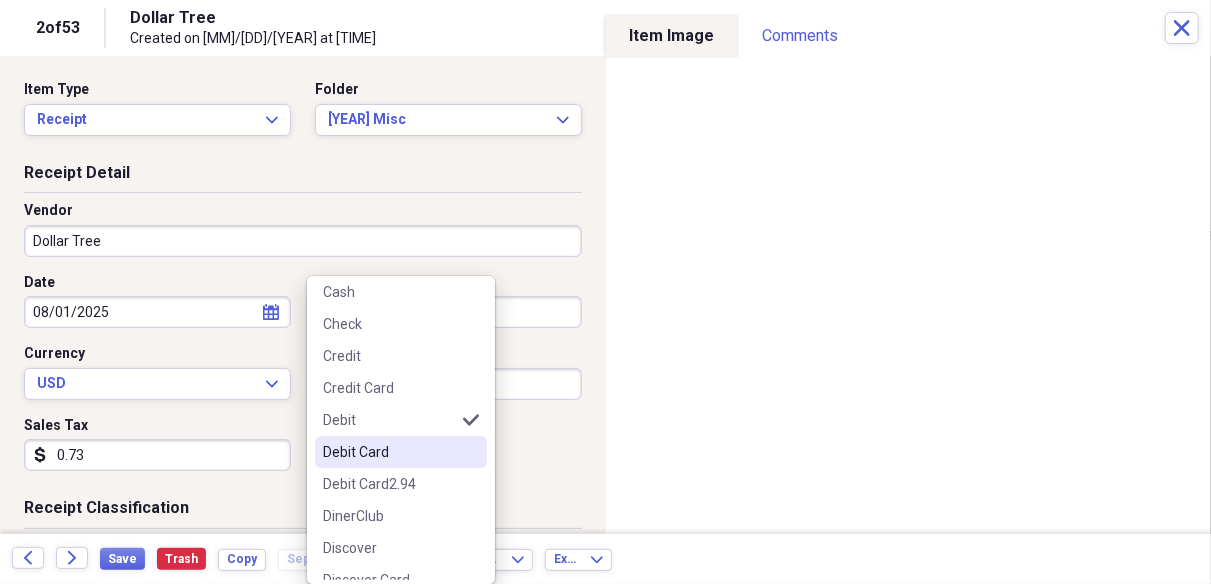 type on "Debit Card" 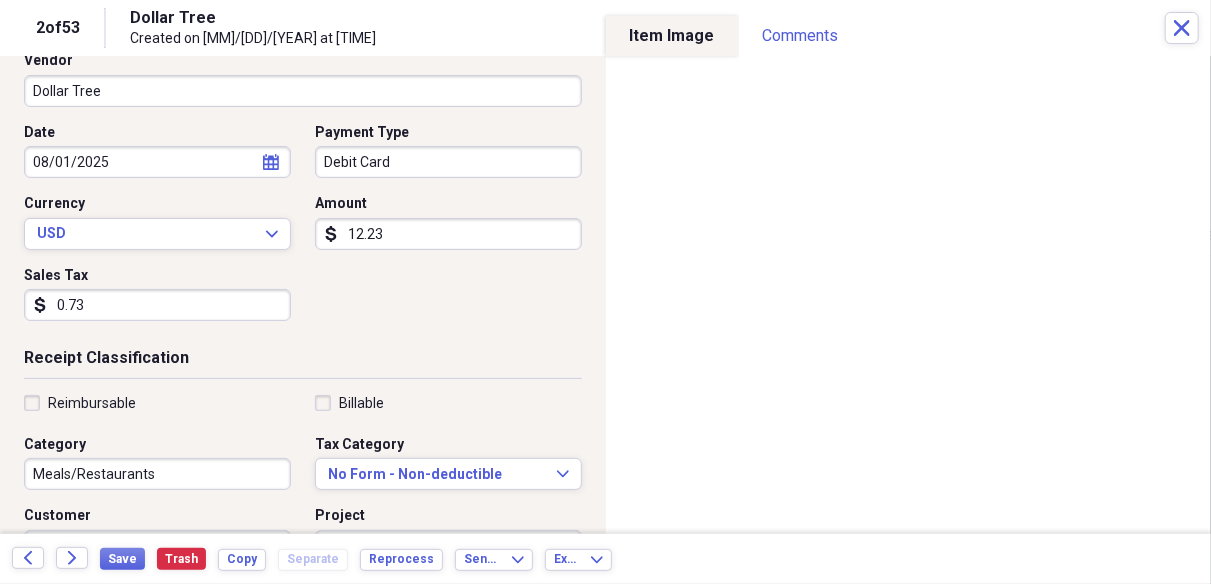 scroll, scrollTop: 200, scrollLeft: 0, axis: vertical 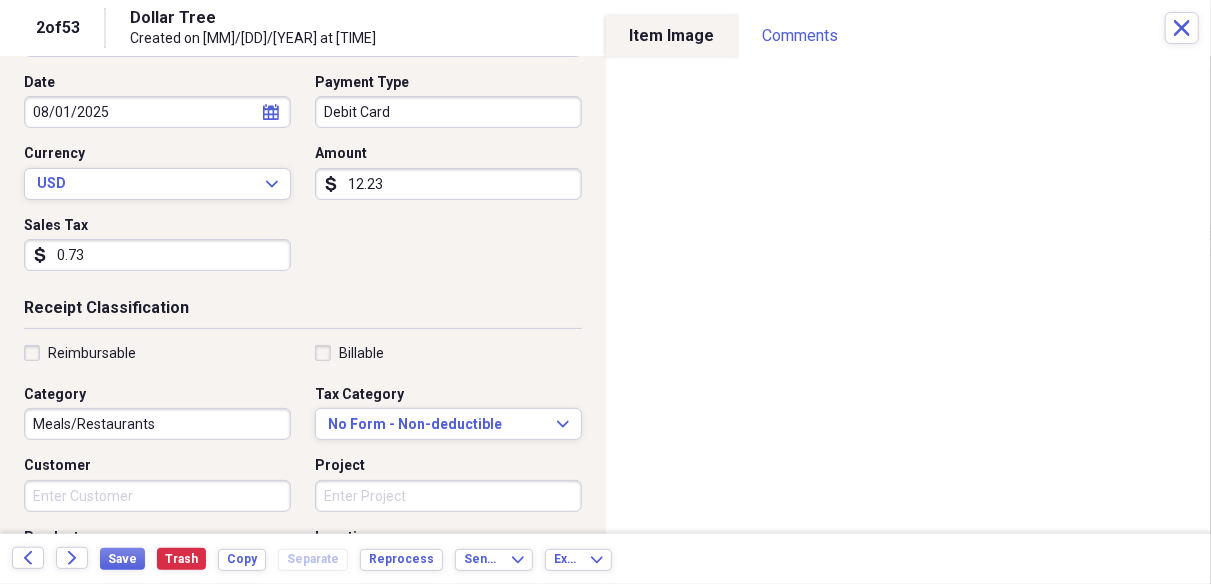 click on "Meals/Restaurants" at bounding box center (157, 424) 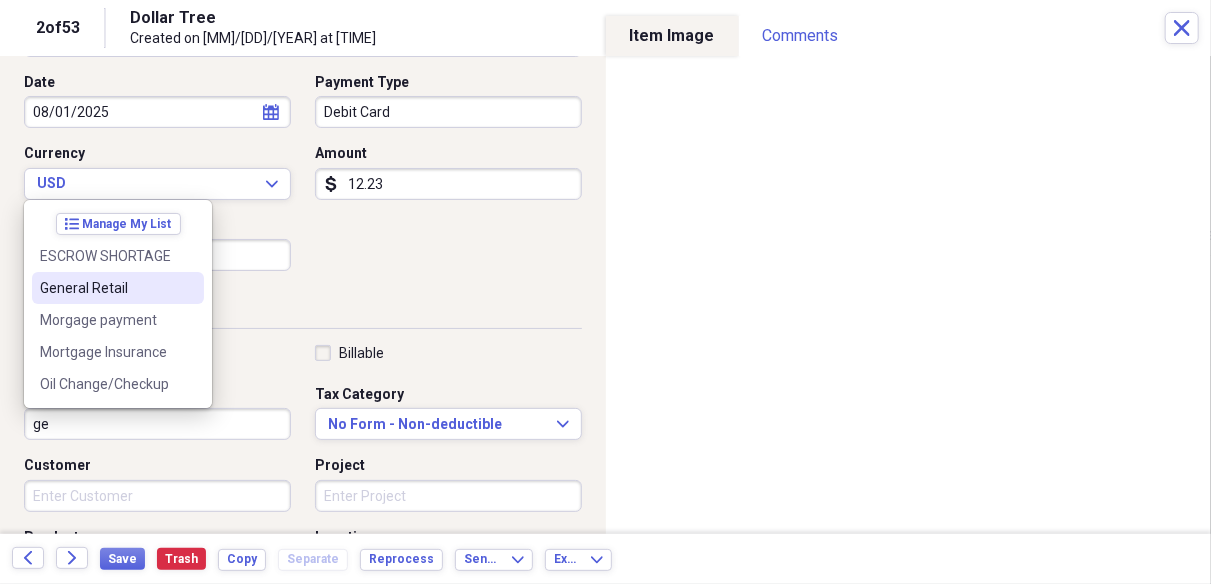 click on "General Retail" at bounding box center (106, 288) 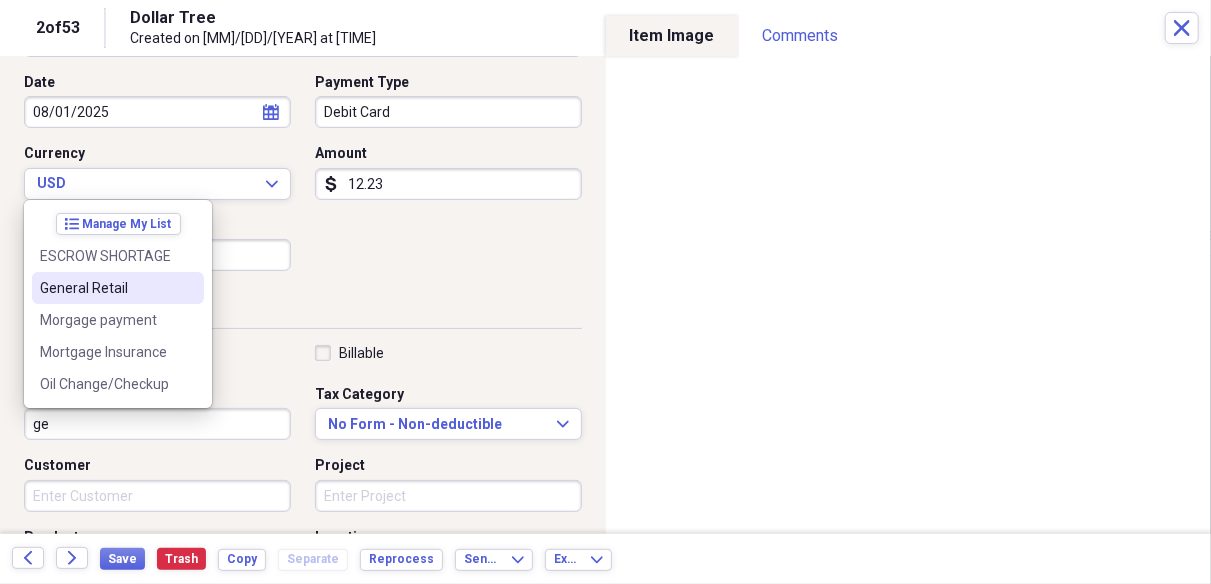type on "General Retail" 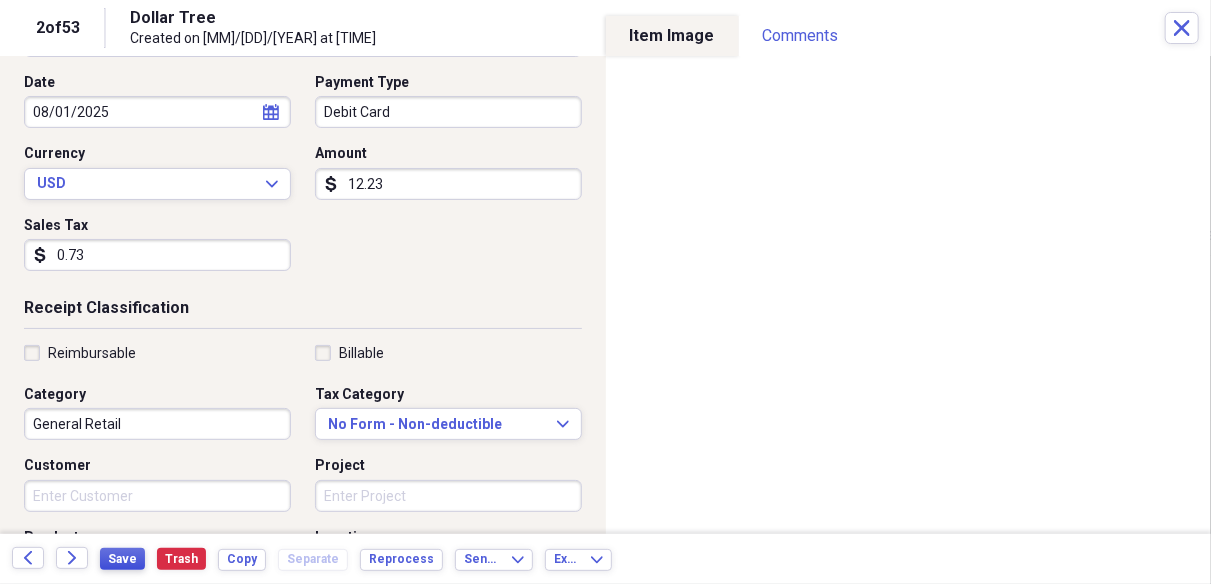 click on "Save" at bounding box center [122, 559] 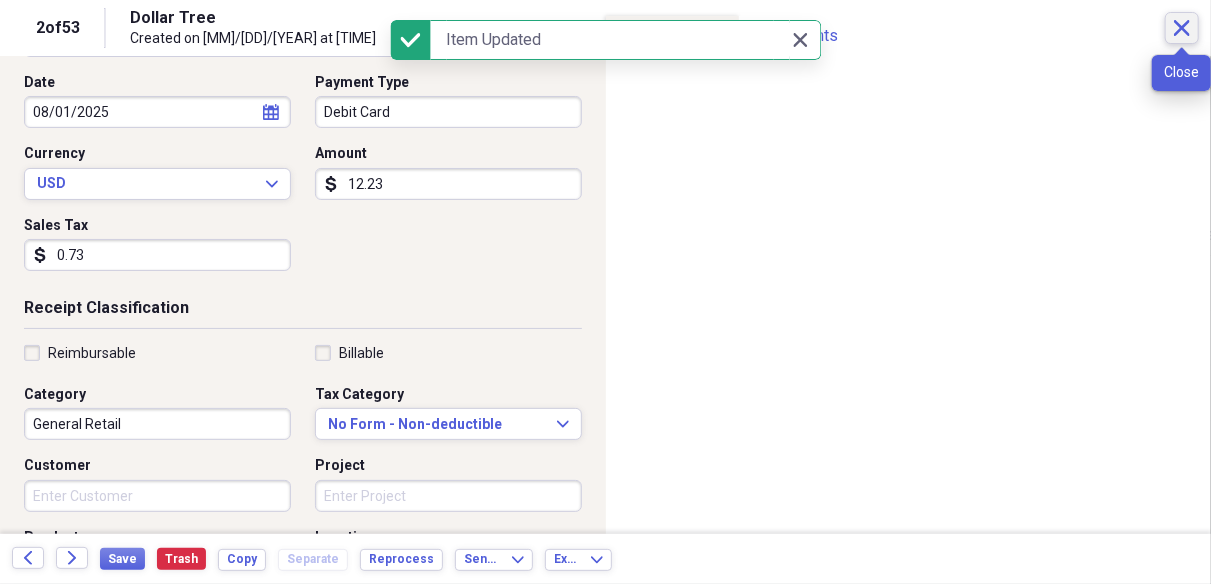click on "Close" at bounding box center (1182, 28) 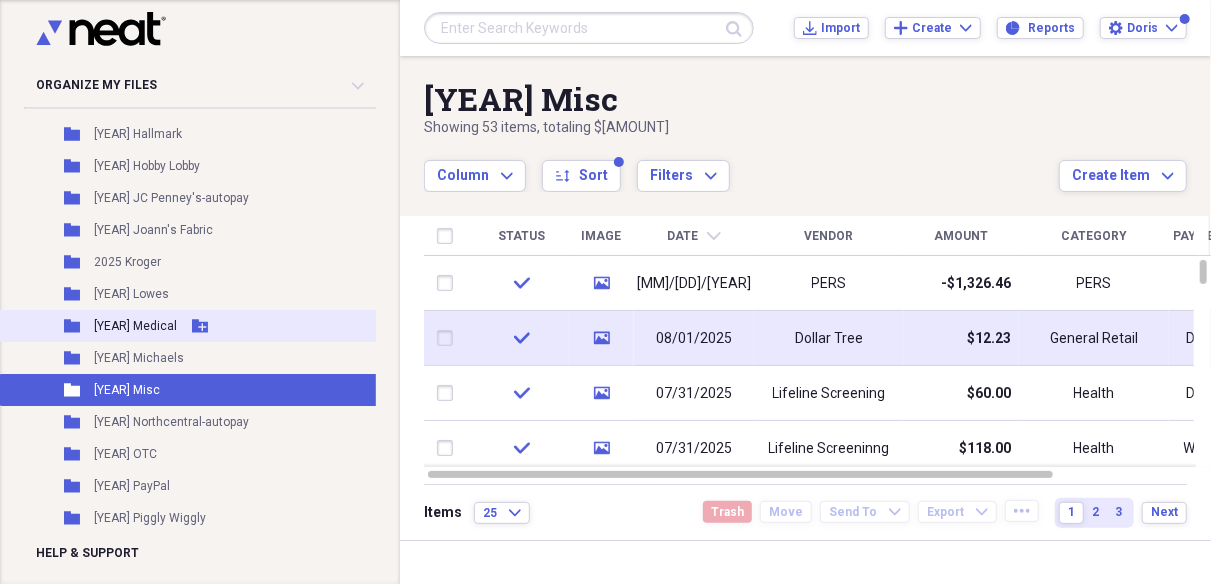 scroll, scrollTop: 700, scrollLeft: 0, axis: vertical 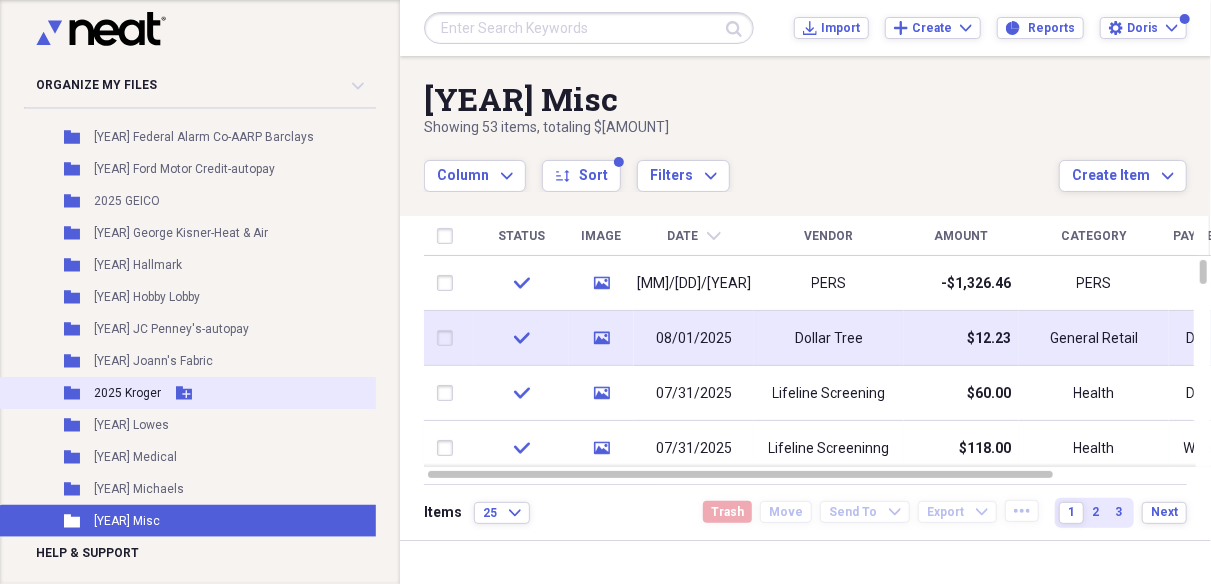 drag, startPoint x: 123, startPoint y: 395, endPoint x: 132, endPoint y: 387, distance: 12.0415945 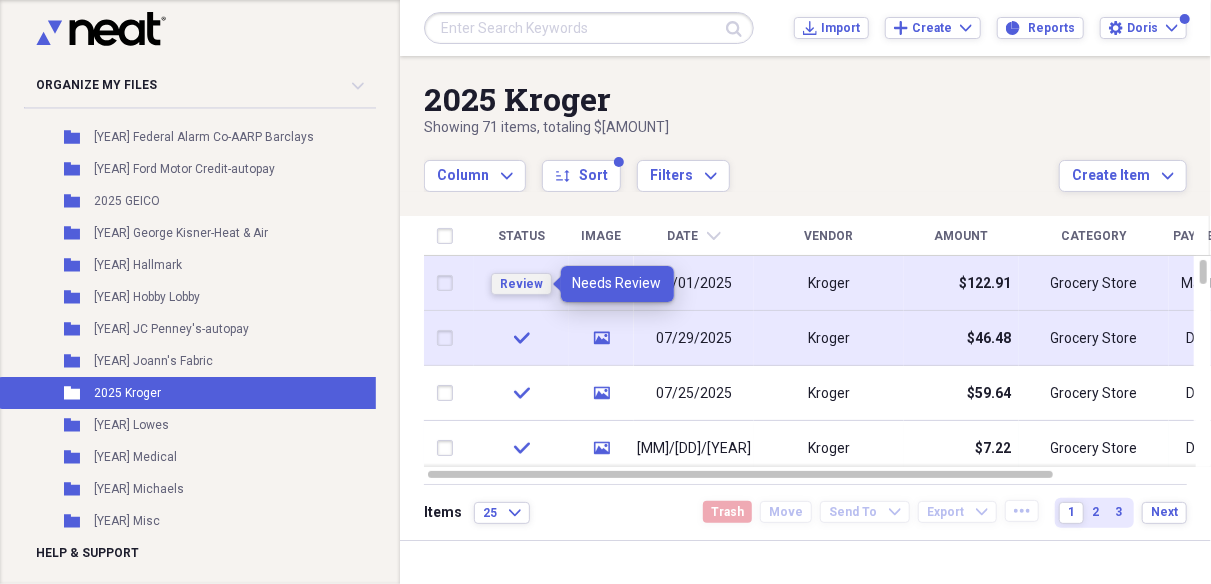click on "Review" at bounding box center [521, 284] 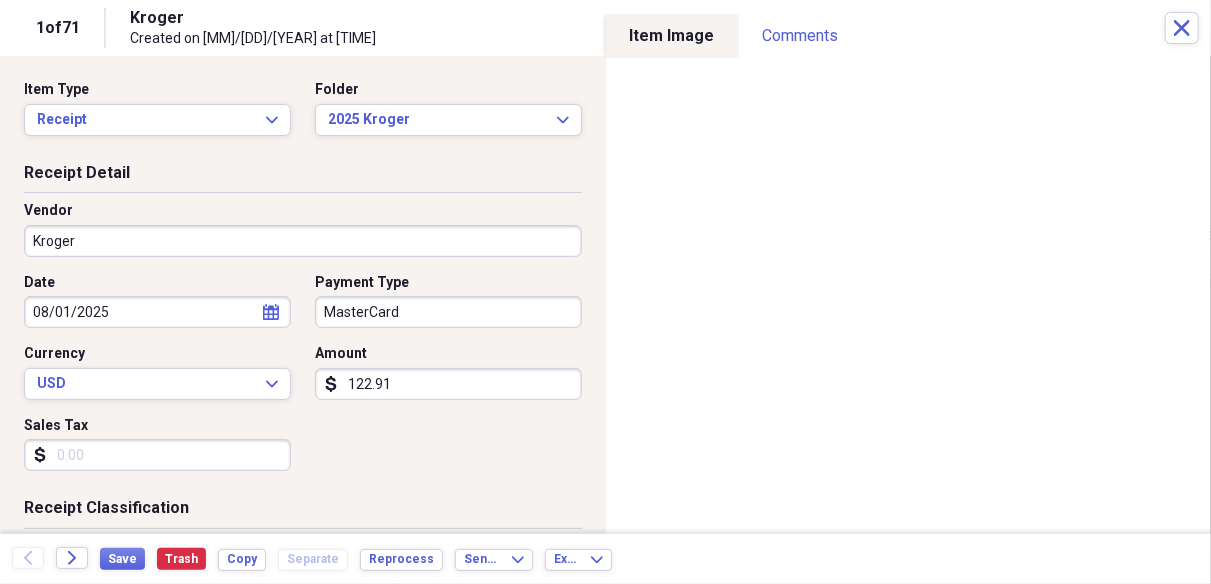 click on "Folders Organize My Files Collapse Unfiled Needs Review Unfiled All Files Unfiled Unfiled Unfiled Saved Reports Collapse My Cabinet Doris' Cabinet Add Folder Expand Folder [YEAR]-Bill's Death Certificate Add Folder Folder [YEAR] Acorn Stairlift Add Folder Folder [YEAR] AARP Barclays-autopay Add Folder Folder [YEAR] AMEX-autopay Add Folder Folder [YEAR] AT&T-autopay Add Folder Folder [YEAR] Best Buy Add Folder Folder [YEAR] Brightspeed-autopay Add Folder Folder [YEAR] Capital One Venture-Kohls-autopay Add Folder Folder [YEAR] Capital One-Venture-autopay Add Folder Folder [YEAR] Chase Mortgage-autopay Add Folder Folder [YEAR] Citi-autopay Add Folder Folder [YEAR] City of Olive Branch Add Folder Folder [YEAR] Cleaning Crew Add Folder Folder [YEAR] Discover-autopay Add Folder Folder [YEAR] Disney Add Folder Folder [YEAR] Donations Add Folder Folder [YEAR] ES Payments Add Folder Folder [YEAR] Federal Alarm Co-AARP Barclays Add Folder Folder [YEAR] Ford Motor Credit-autopay Add Folder Folder [YEAR] GEICO Add Folder Folder [YEAR] George Kisner-Heat & Air Add Folder" at bounding box center (605, 292) 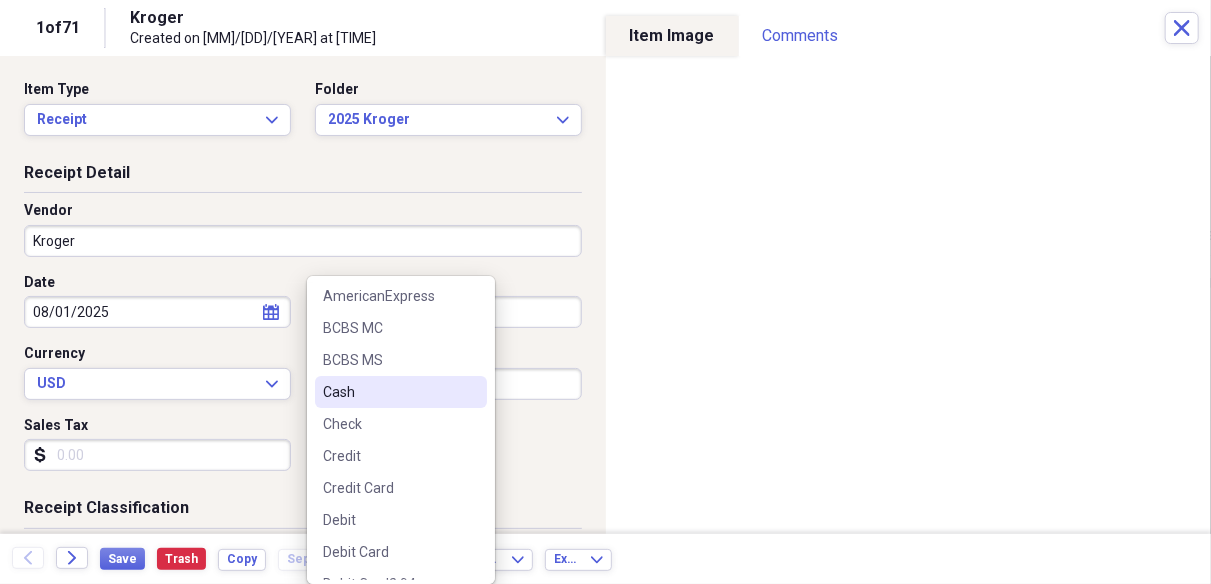 scroll, scrollTop: 200, scrollLeft: 0, axis: vertical 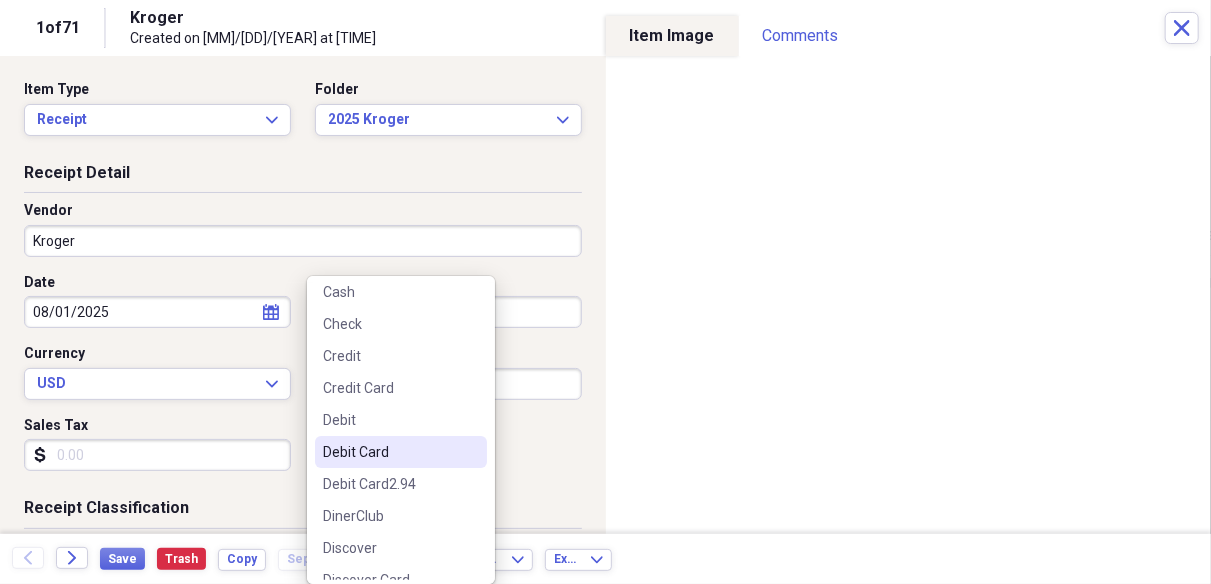 click on "Debit Card" at bounding box center [389, 452] 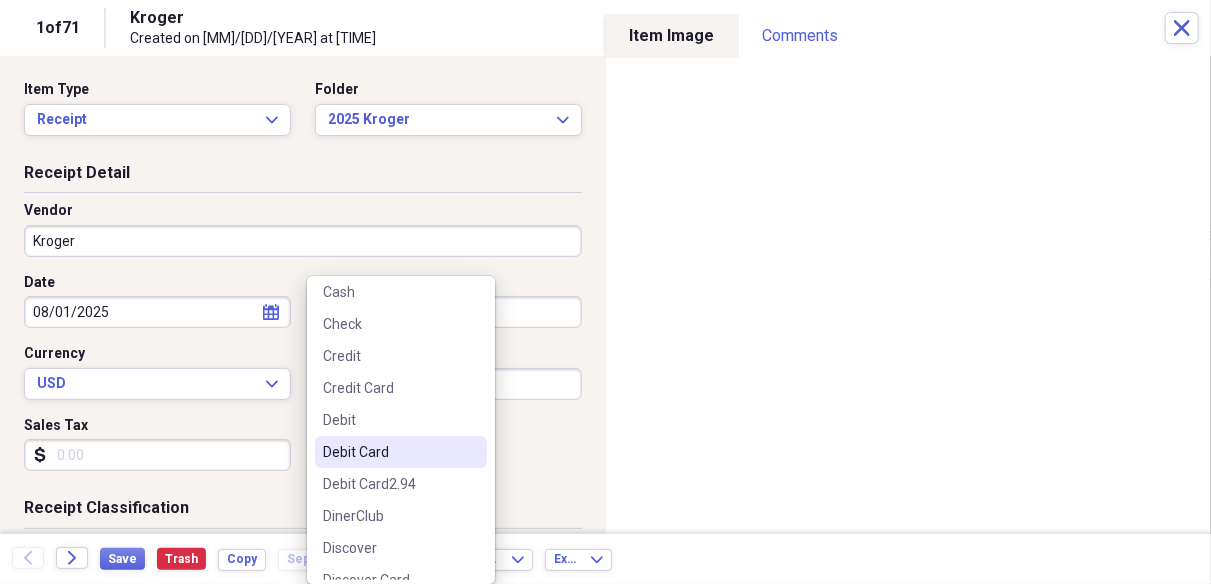type on "Debit Card" 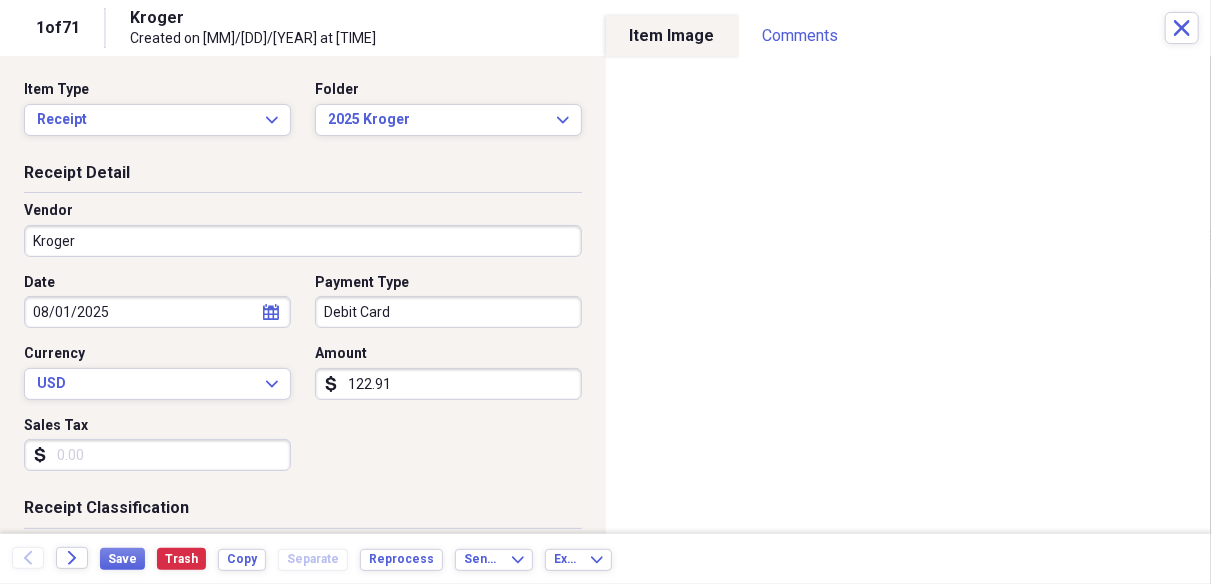 click on "Sales Tax" at bounding box center (157, 455) 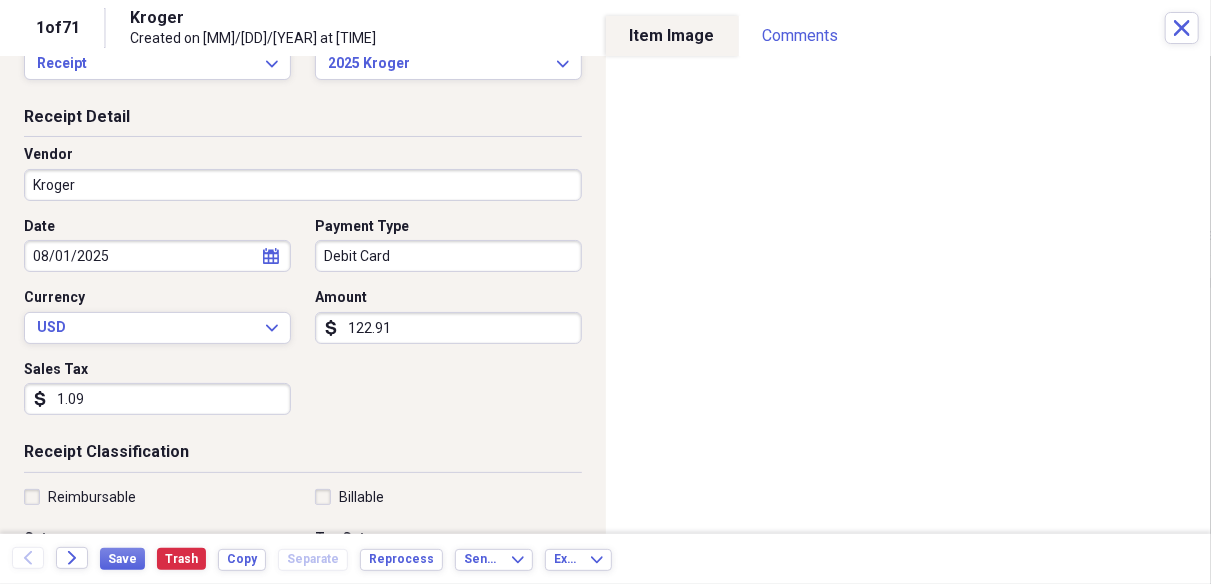 scroll, scrollTop: 200, scrollLeft: 0, axis: vertical 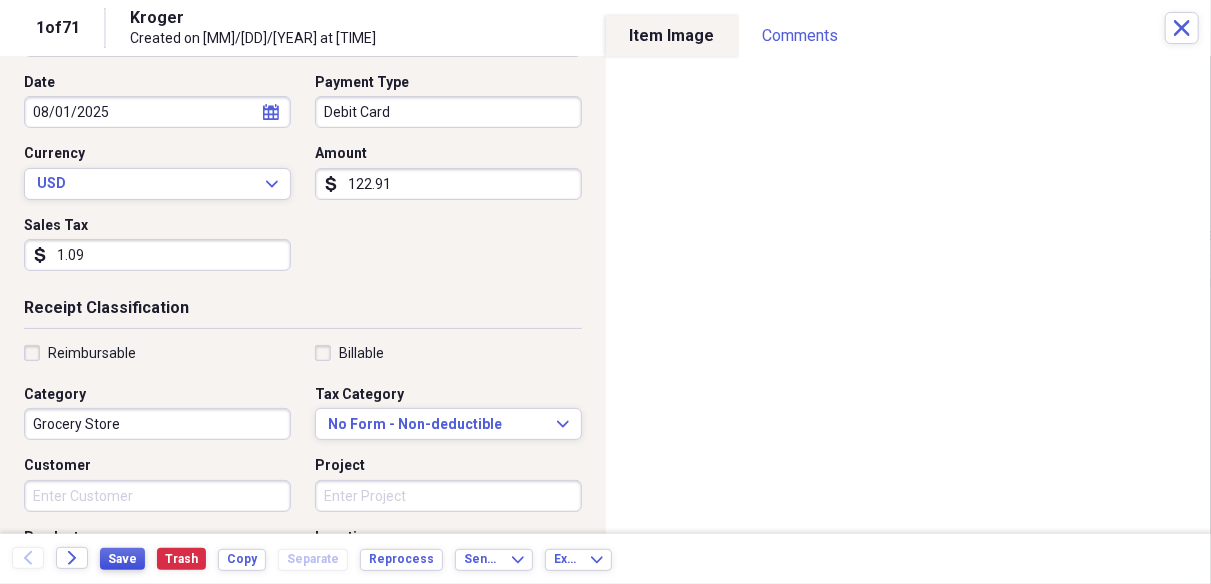type on "1.09" 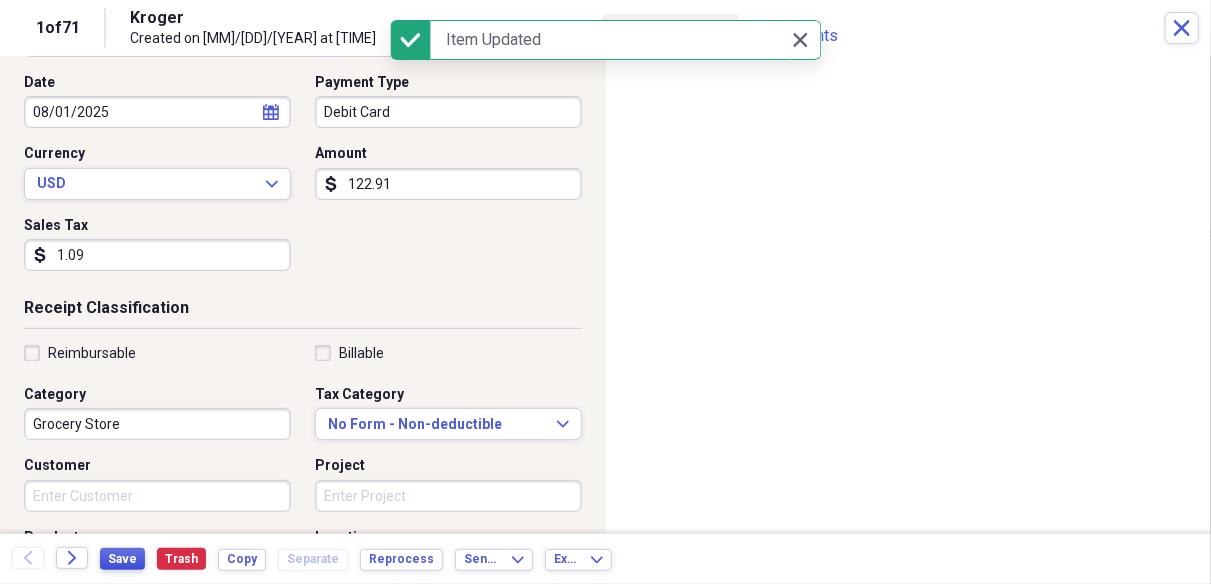 scroll, scrollTop: 500, scrollLeft: 0, axis: vertical 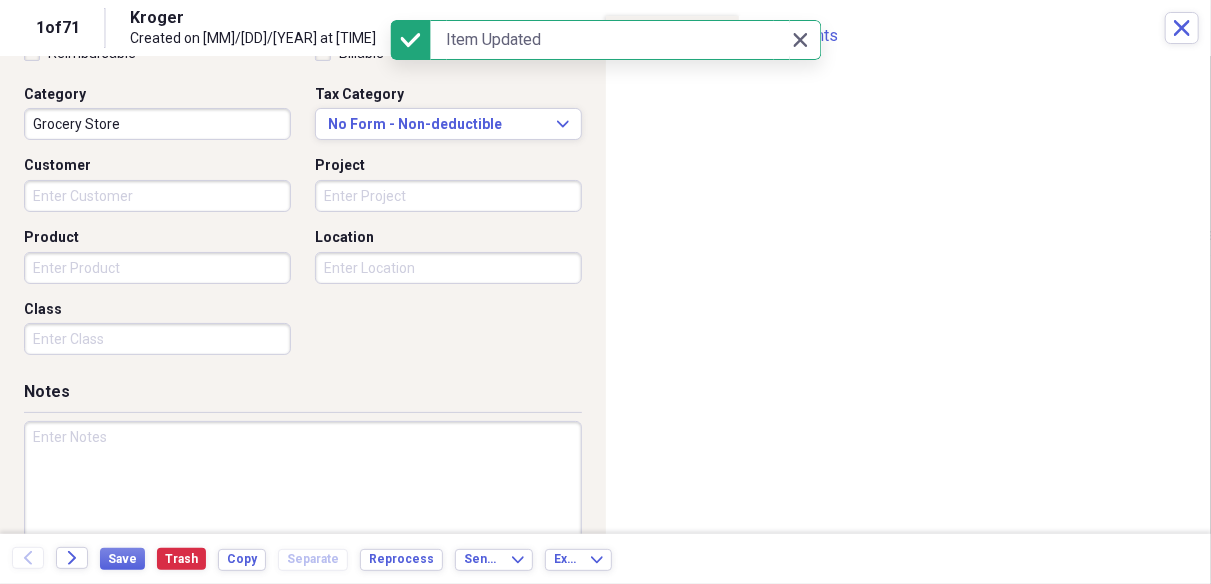 click at bounding box center [303, 486] 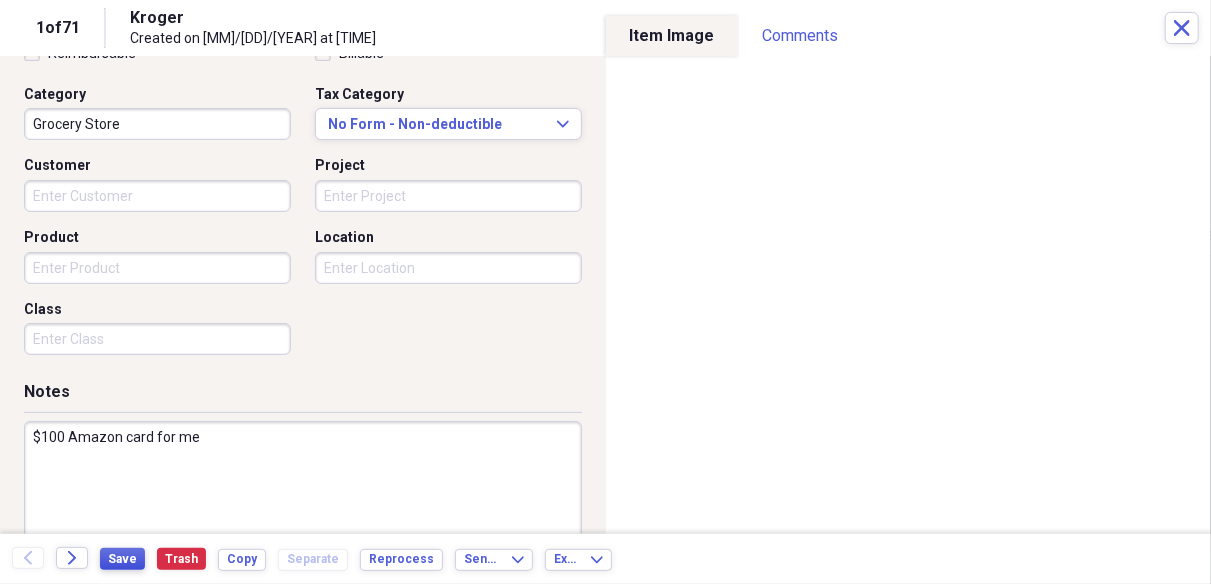 type on "$100 Amazon card for me" 